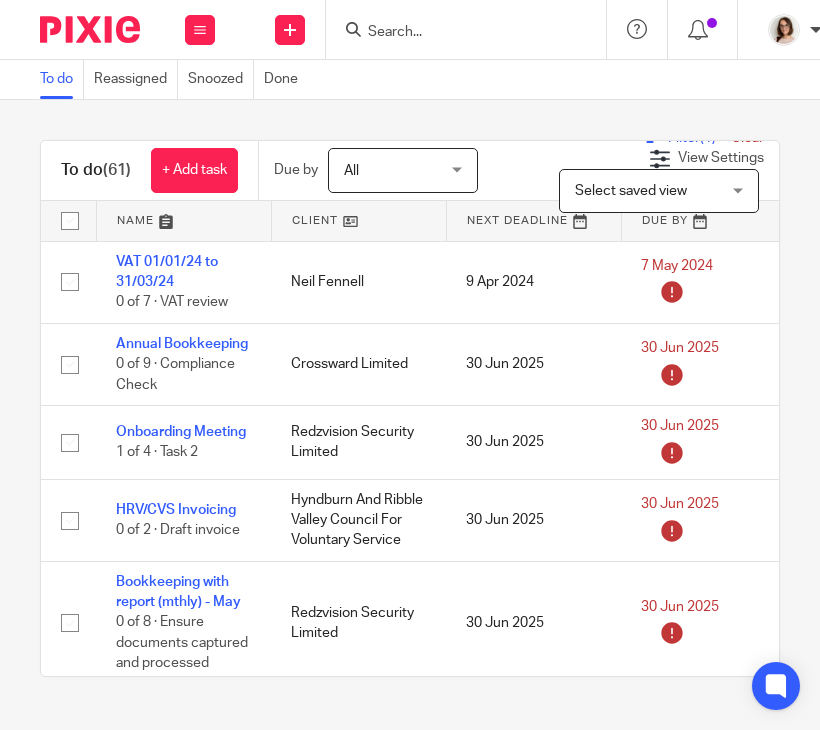 scroll, scrollTop: 0, scrollLeft: 0, axis: both 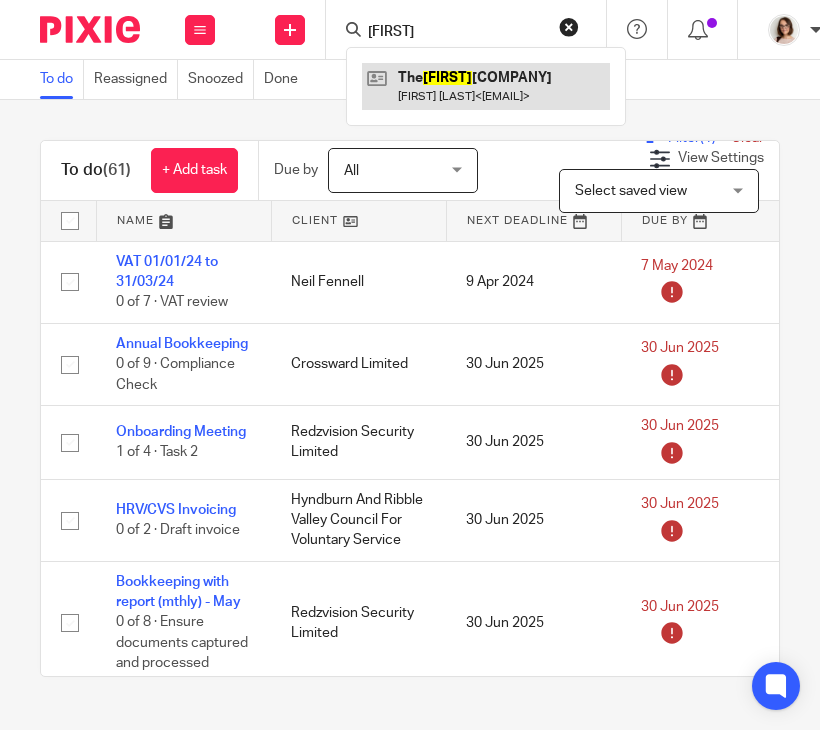 type on "shir" 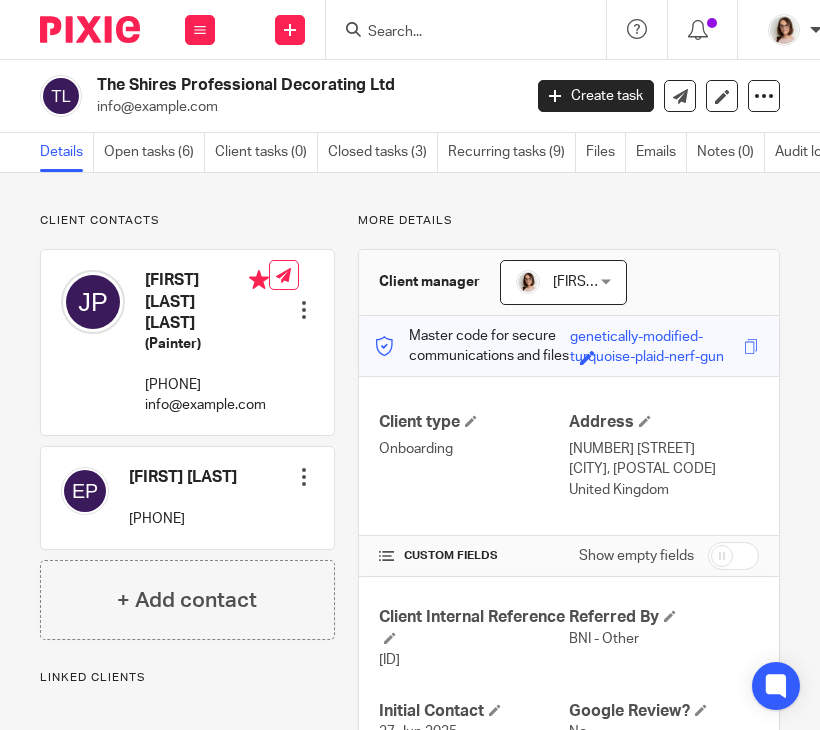 scroll, scrollTop: 0, scrollLeft: 0, axis: both 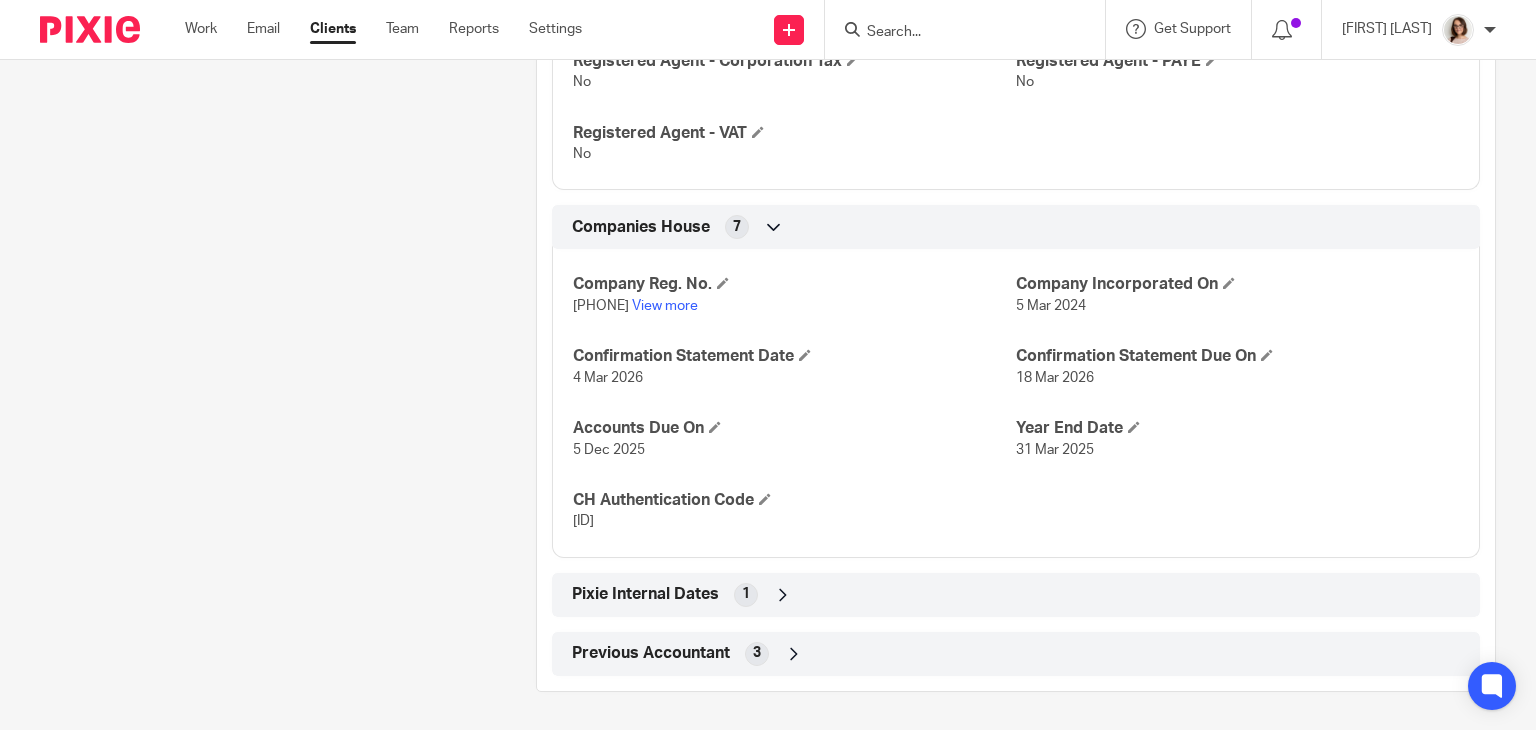 click at bounding box center (955, 33) 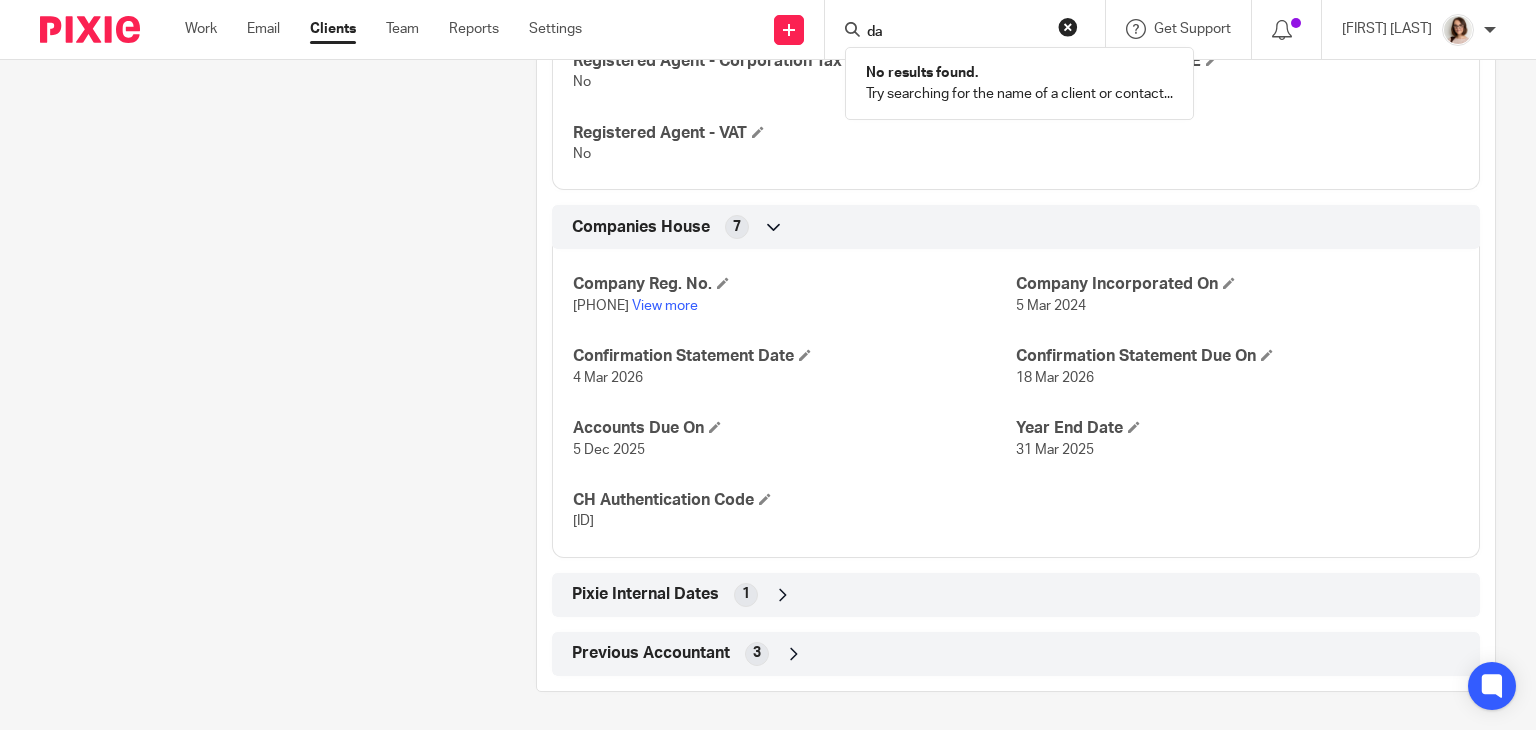 type on "d" 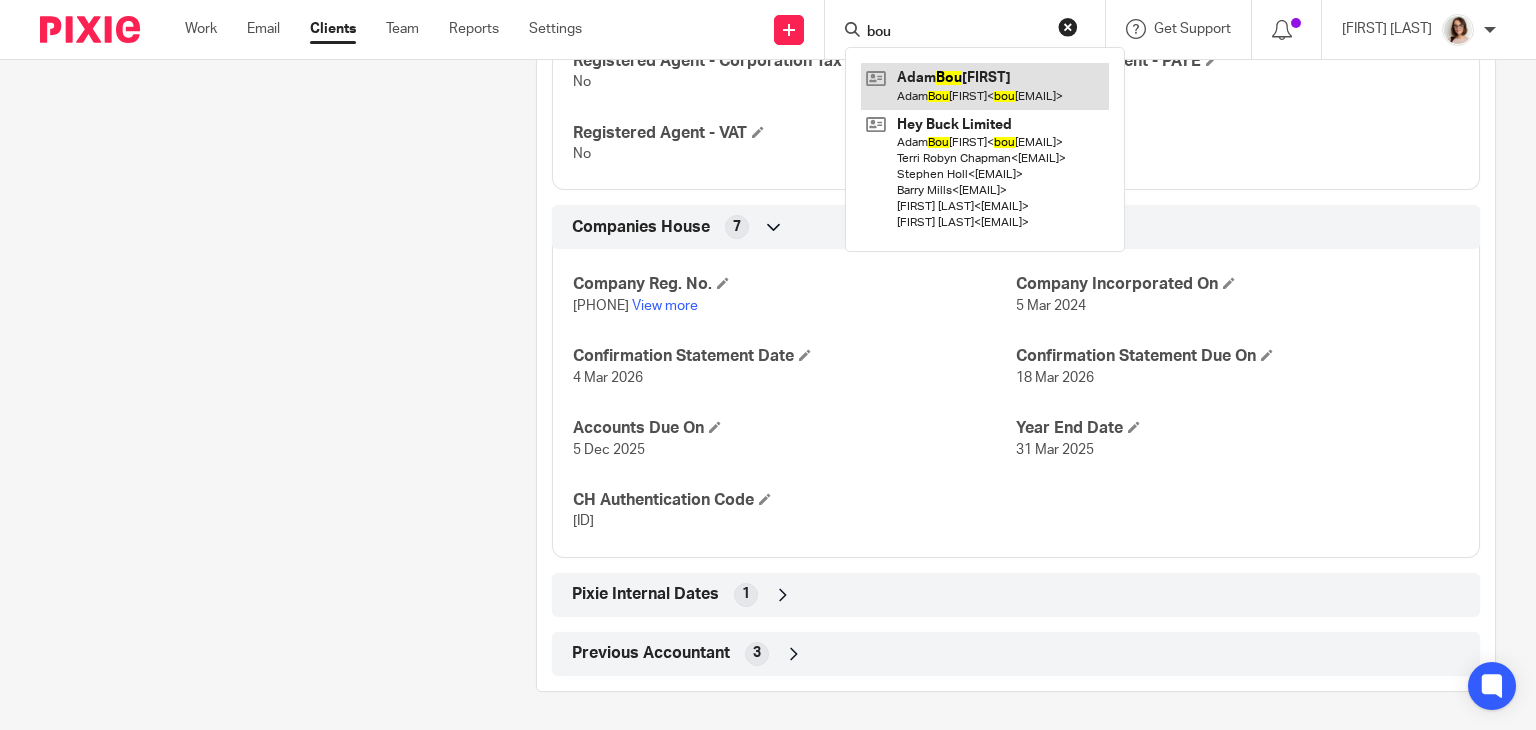 type on "bou" 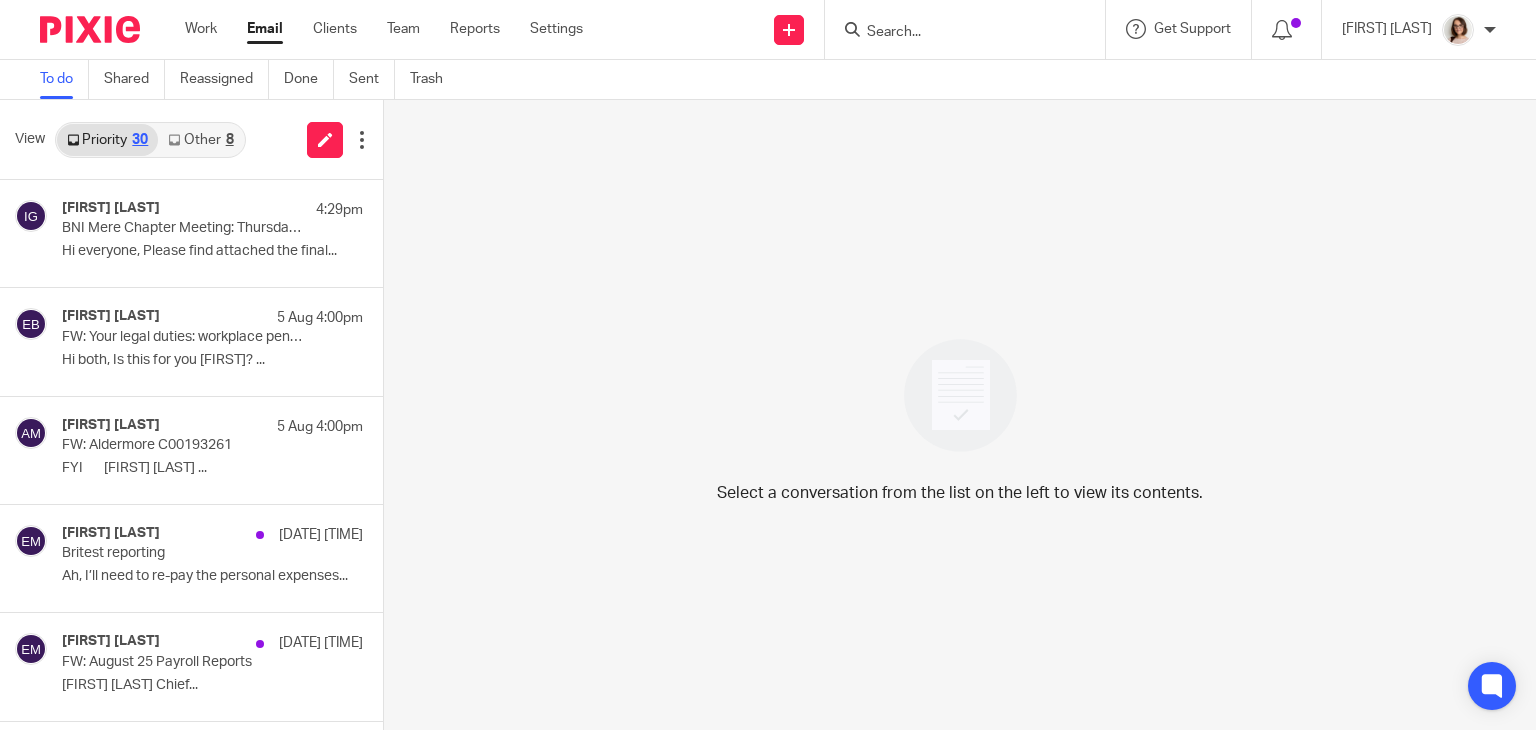 scroll, scrollTop: 0, scrollLeft: 0, axis: both 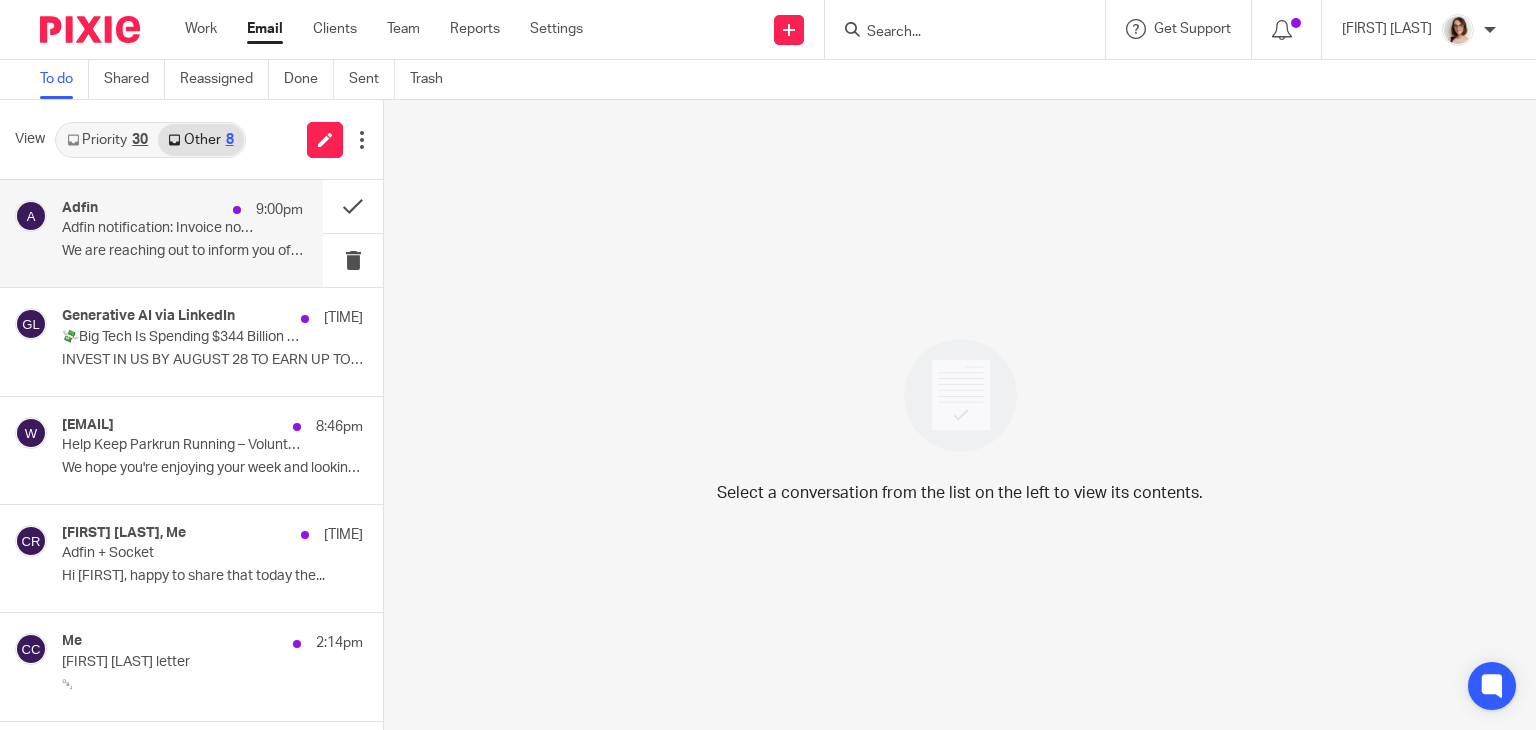 click on "Adfin notification: Invoice not imported due to missing contact details" at bounding box center (158, 228) 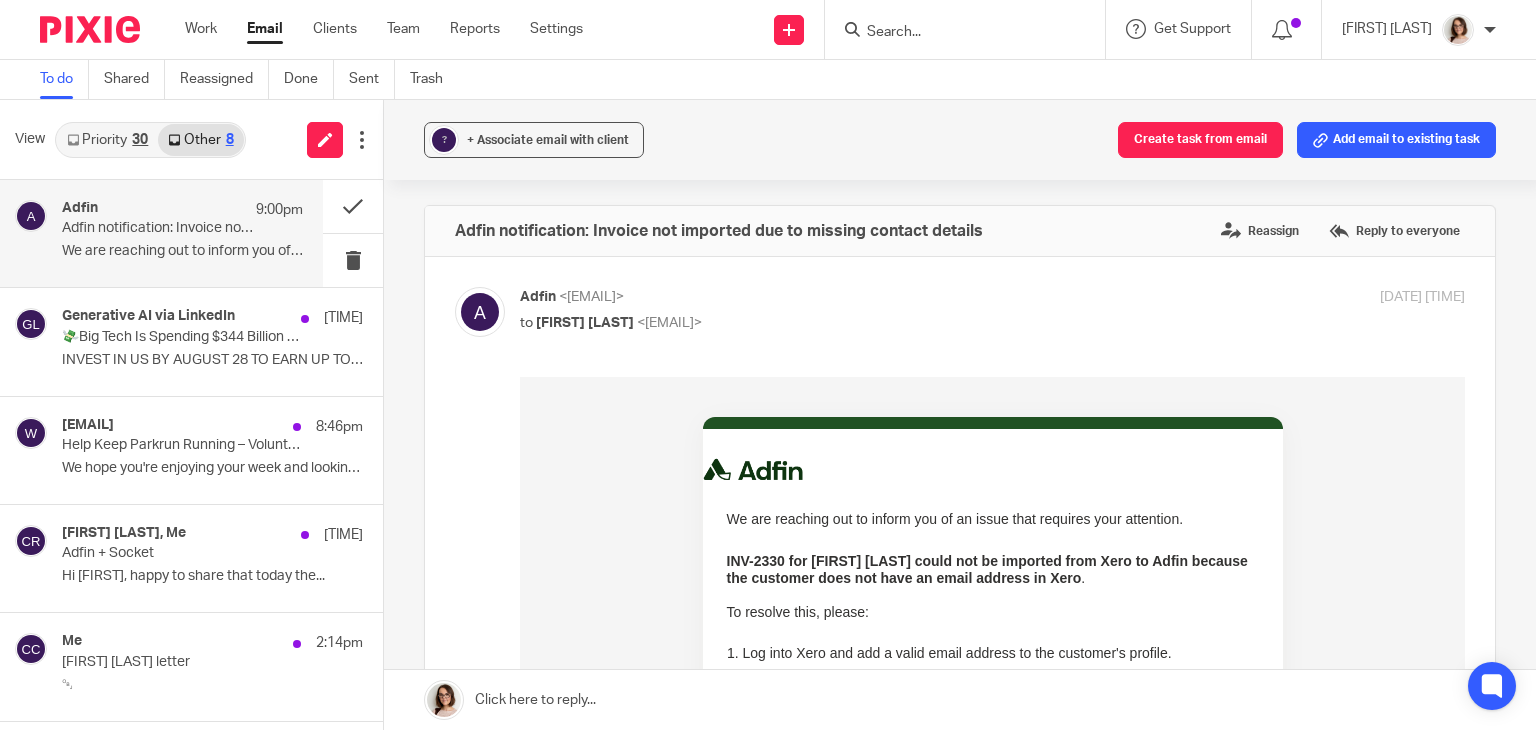 scroll, scrollTop: 0, scrollLeft: 0, axis: both 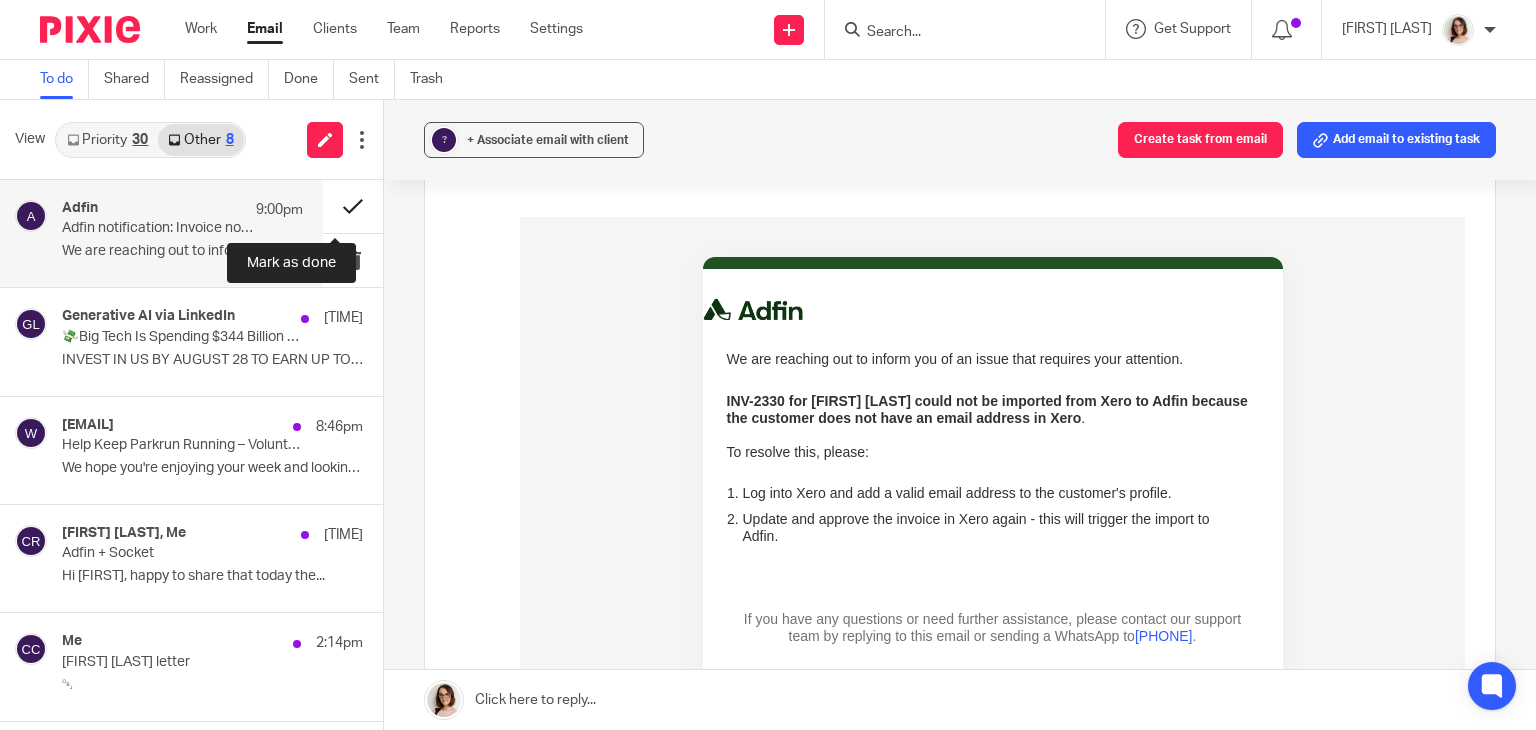 click at bounding box center (353, 206) 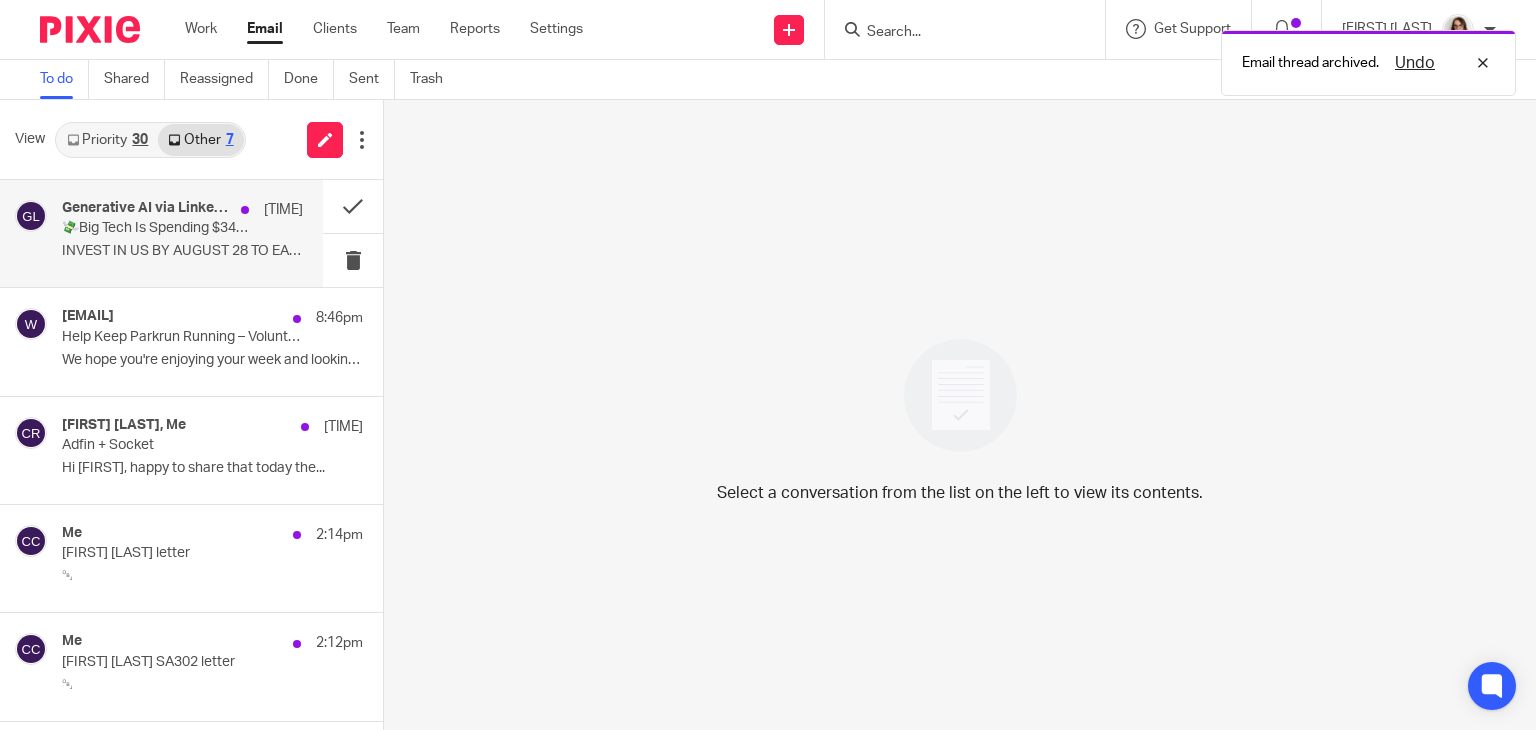 click on "INVEST IN US BY AUGUST 28 TO EARN UP TO 25%..." at bounding box center (182, 251) 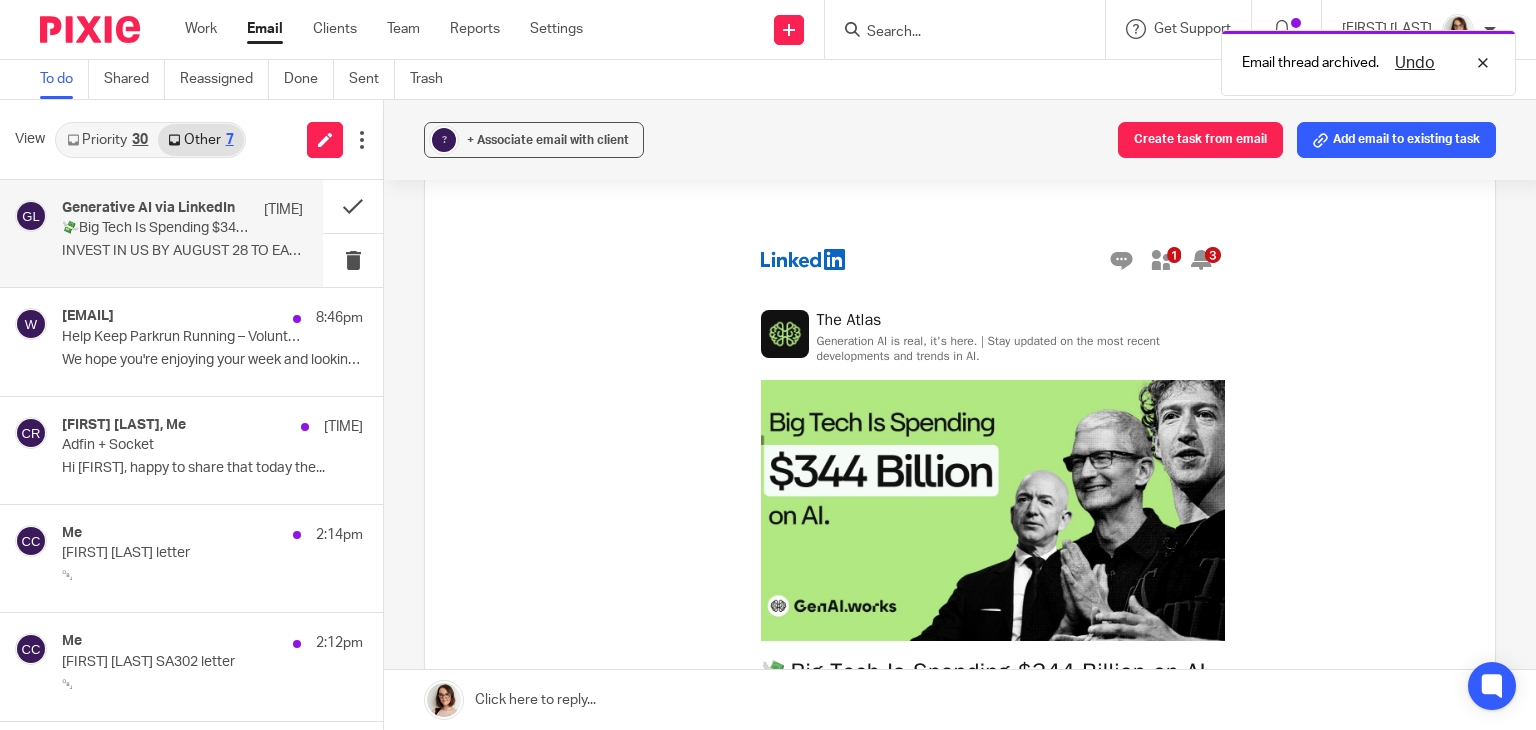 scroll, scrollTop: 0, scrollLeft: 0, axis: both 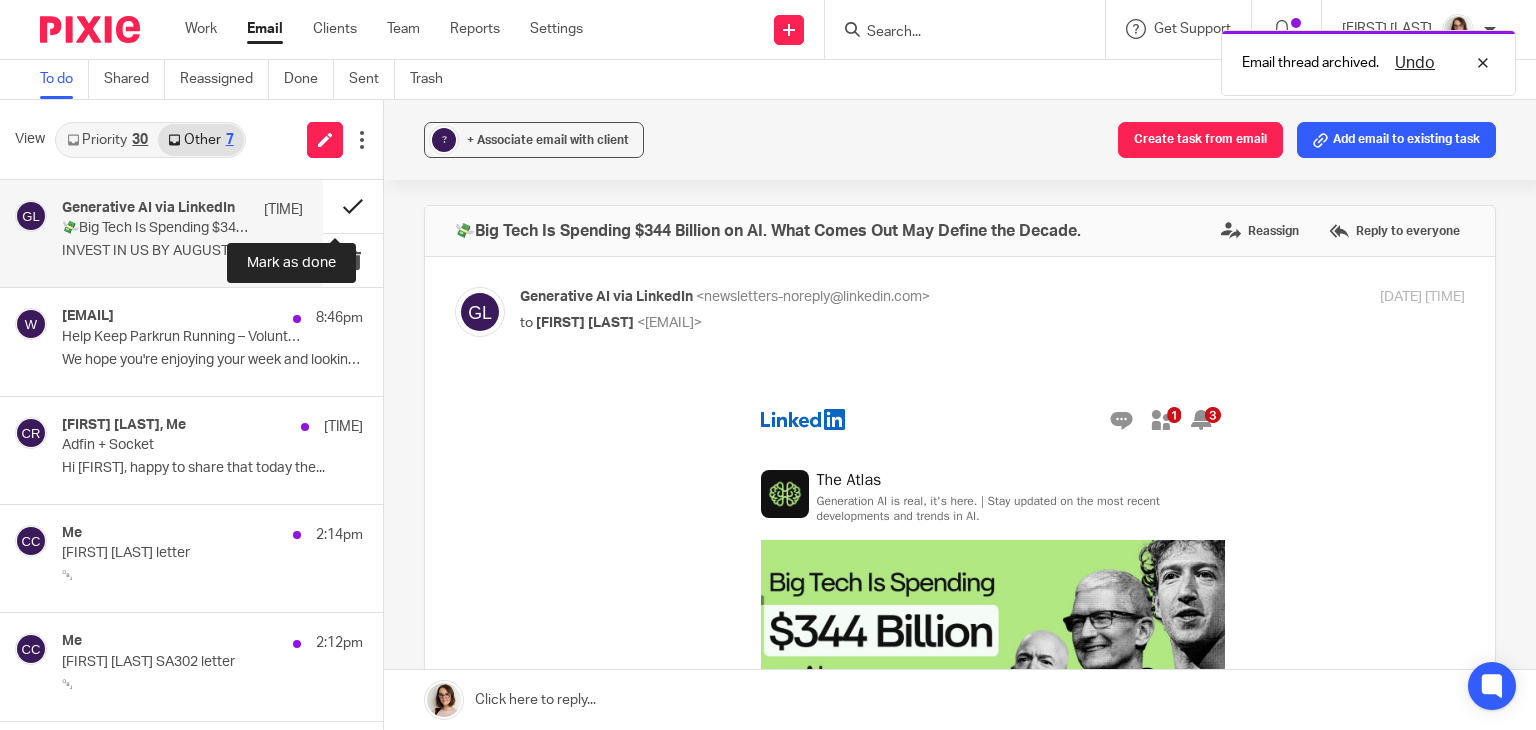 click at bounding box center (353, 206) 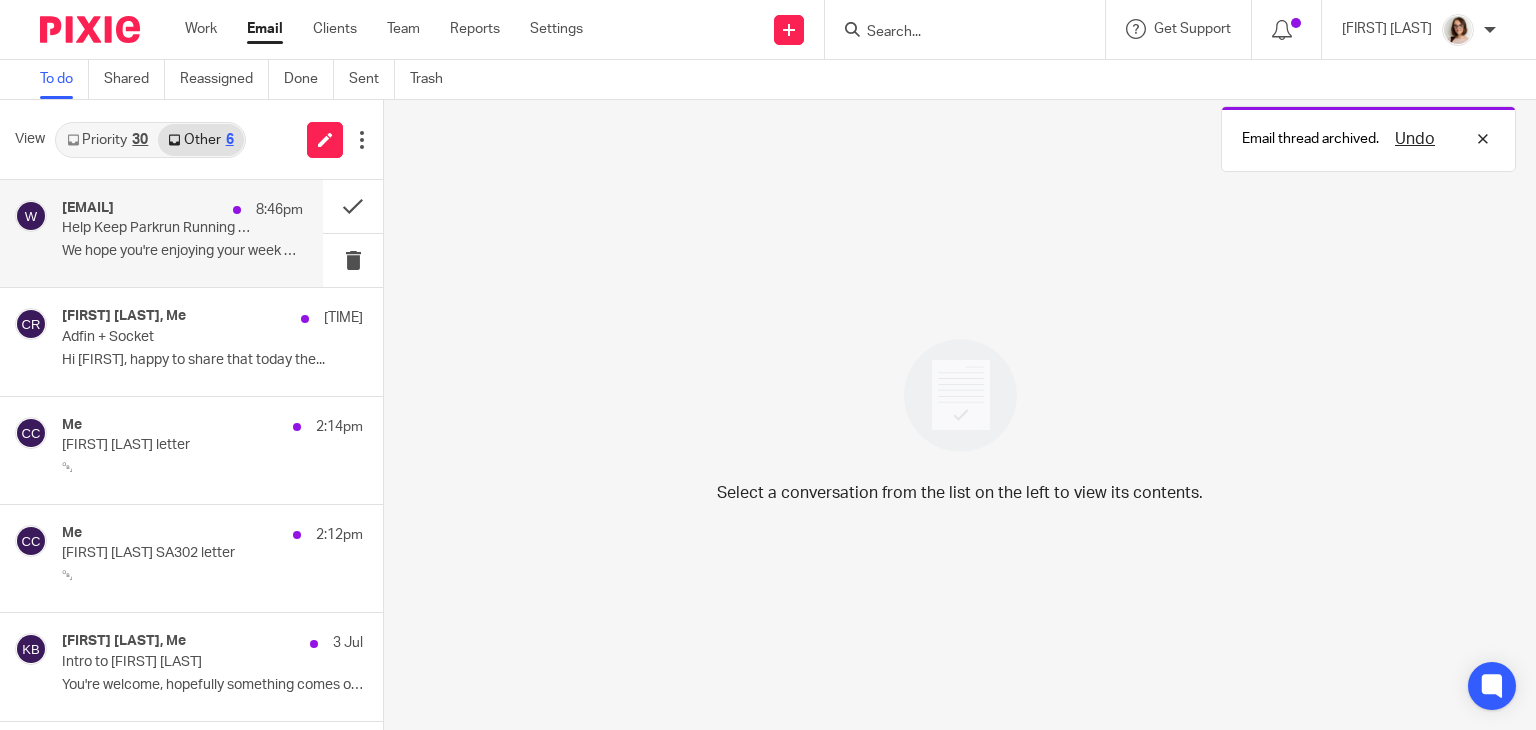 click on "widnes@parkrun.com
8:46pm   Help Keep Parkrun Running – Volunteers Needed This Weekend!   We hope you're enjoying your week and looking..." at bounding box center [182, 233] 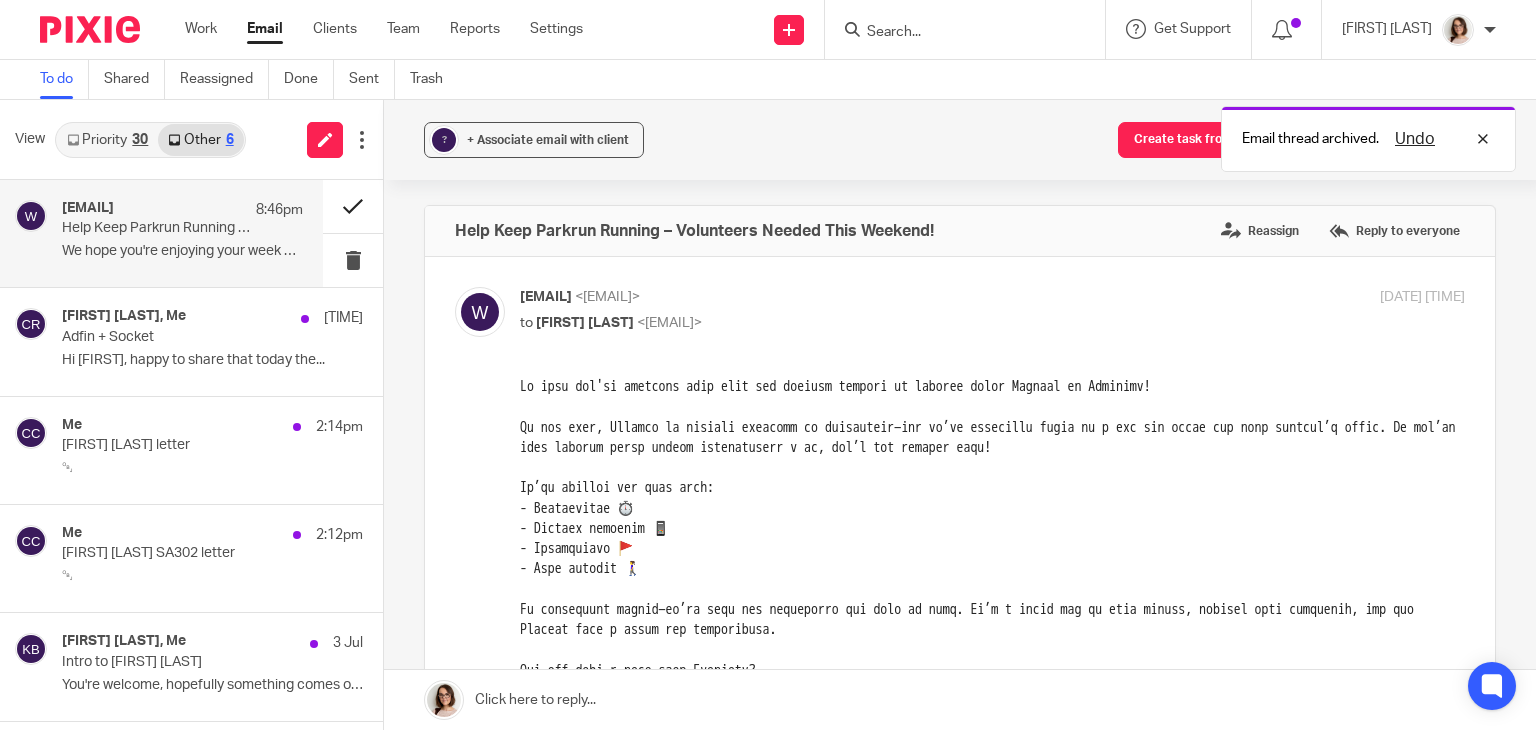 scroll, scrollTop: 0, scrollLeft: 0, axis: both 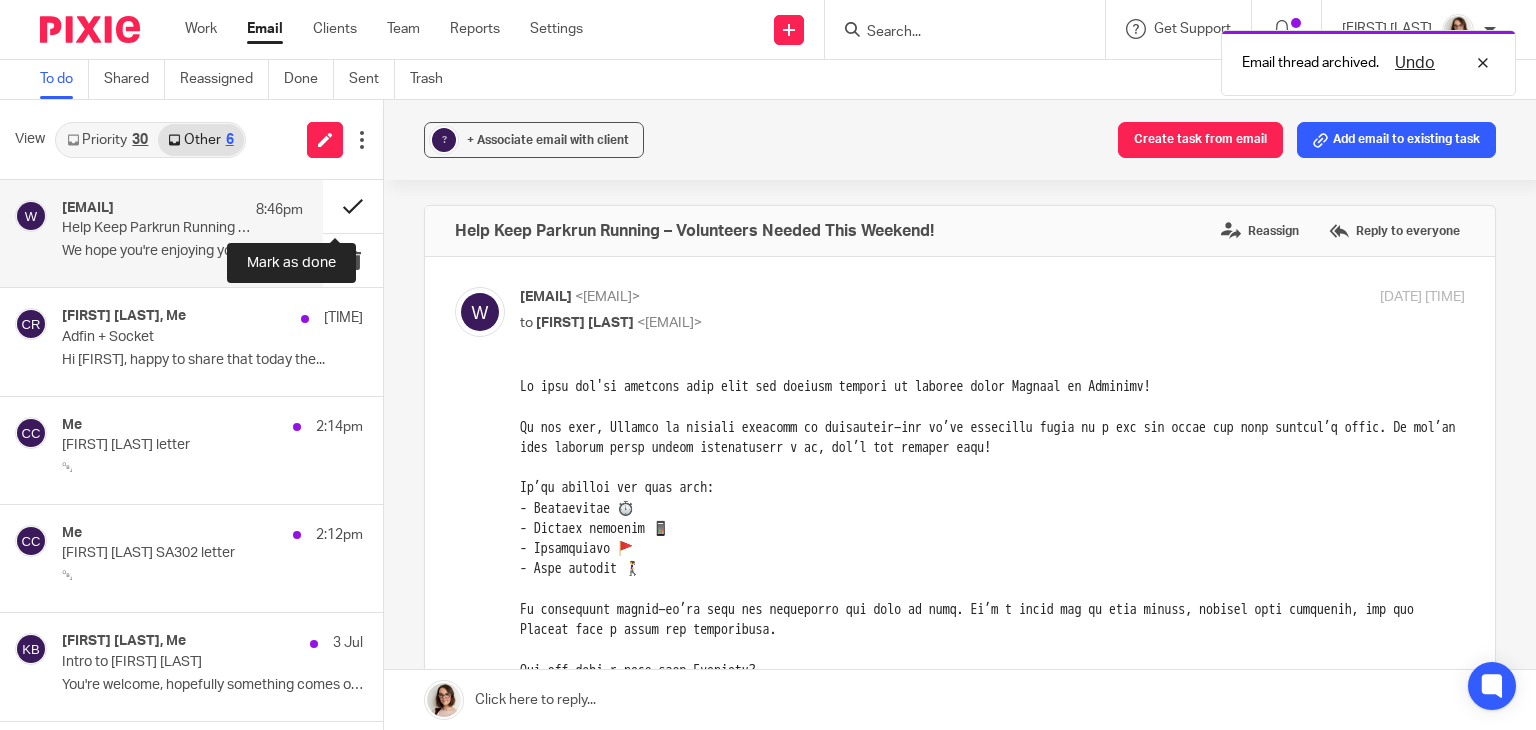 click at bounding box center [353, 206] 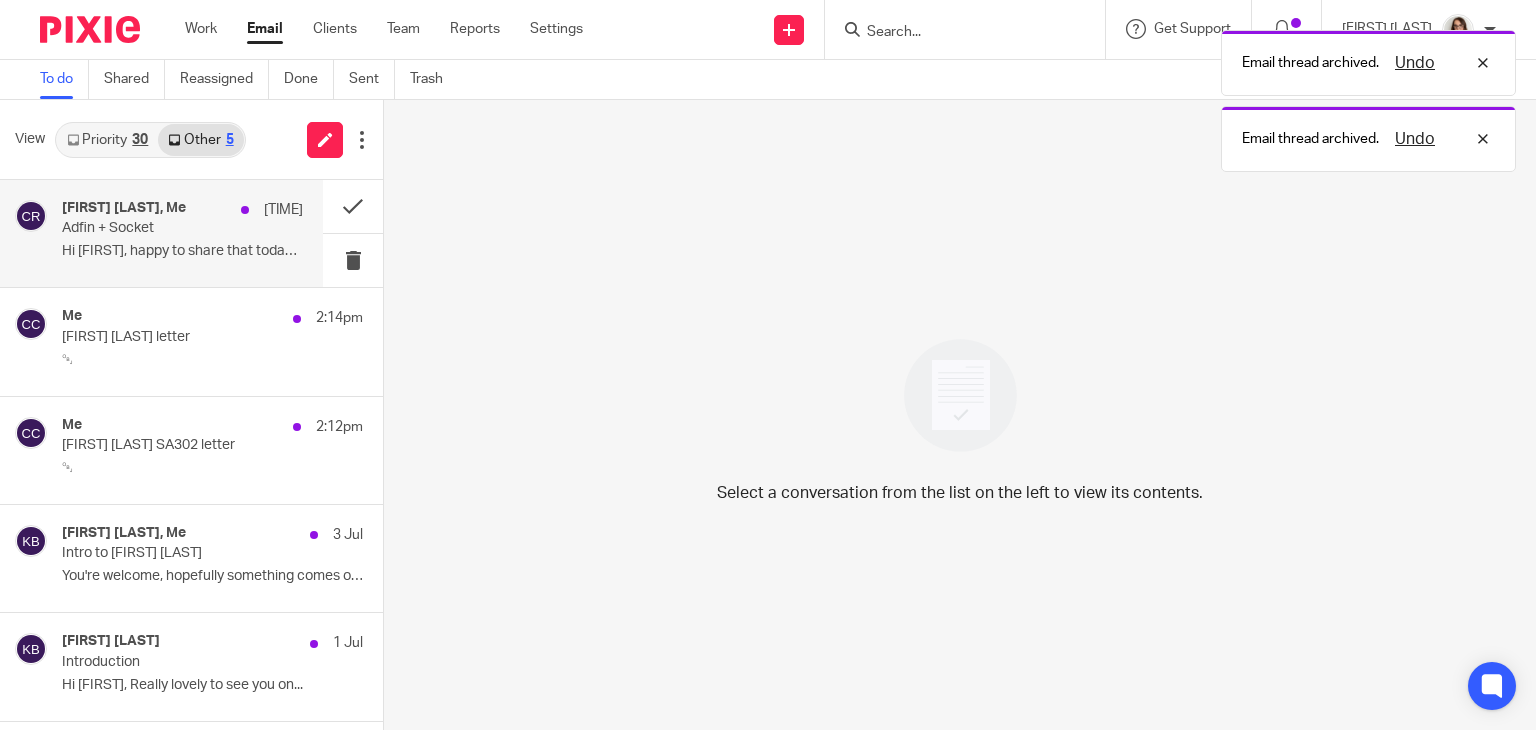 click on "Hi Caroline, happy to share that today the..." at bounding box center [182, 251] 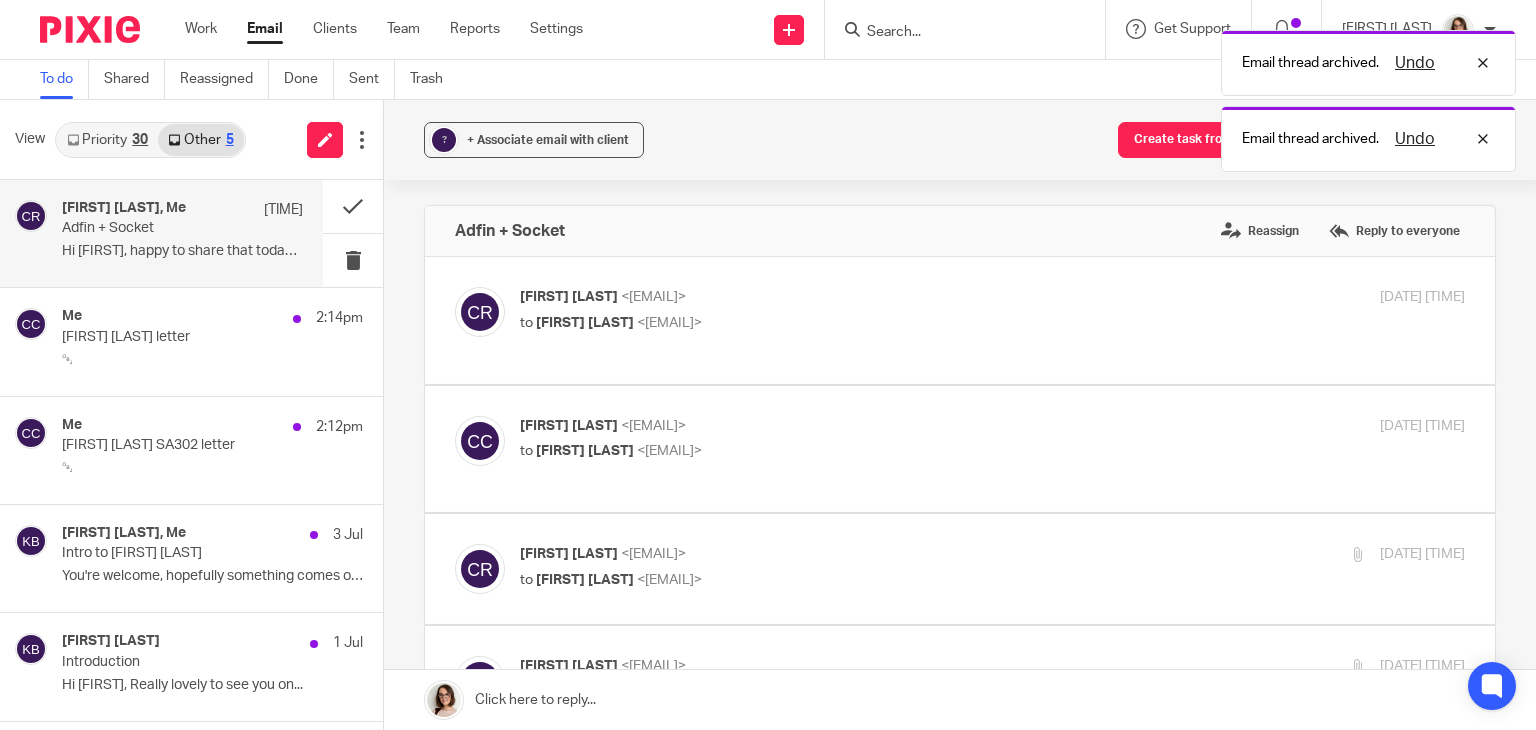 scroll, scrollTop: 0, scrollLeft: 0, axis: both 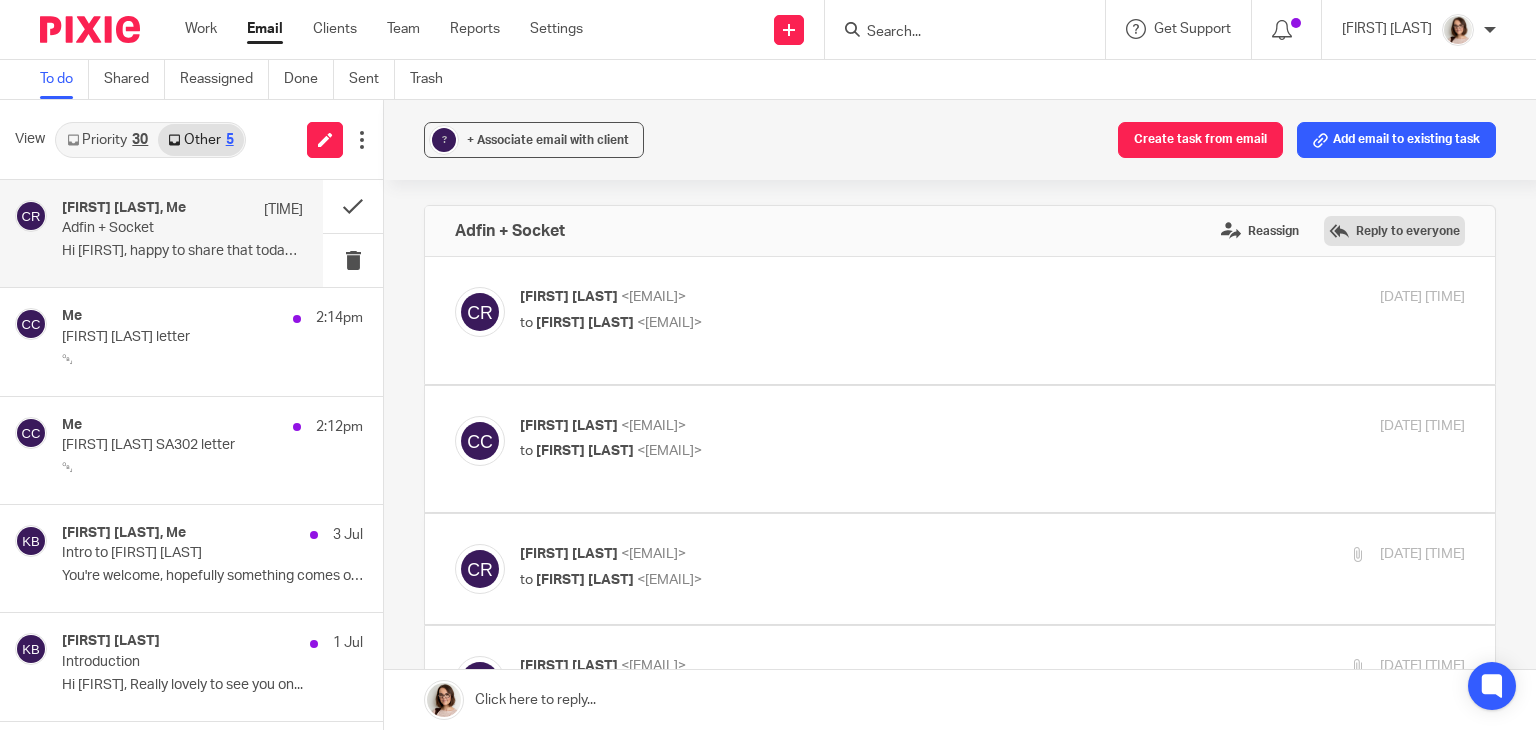 click on "Reply to everyone" at bounding box center [1394, 231] 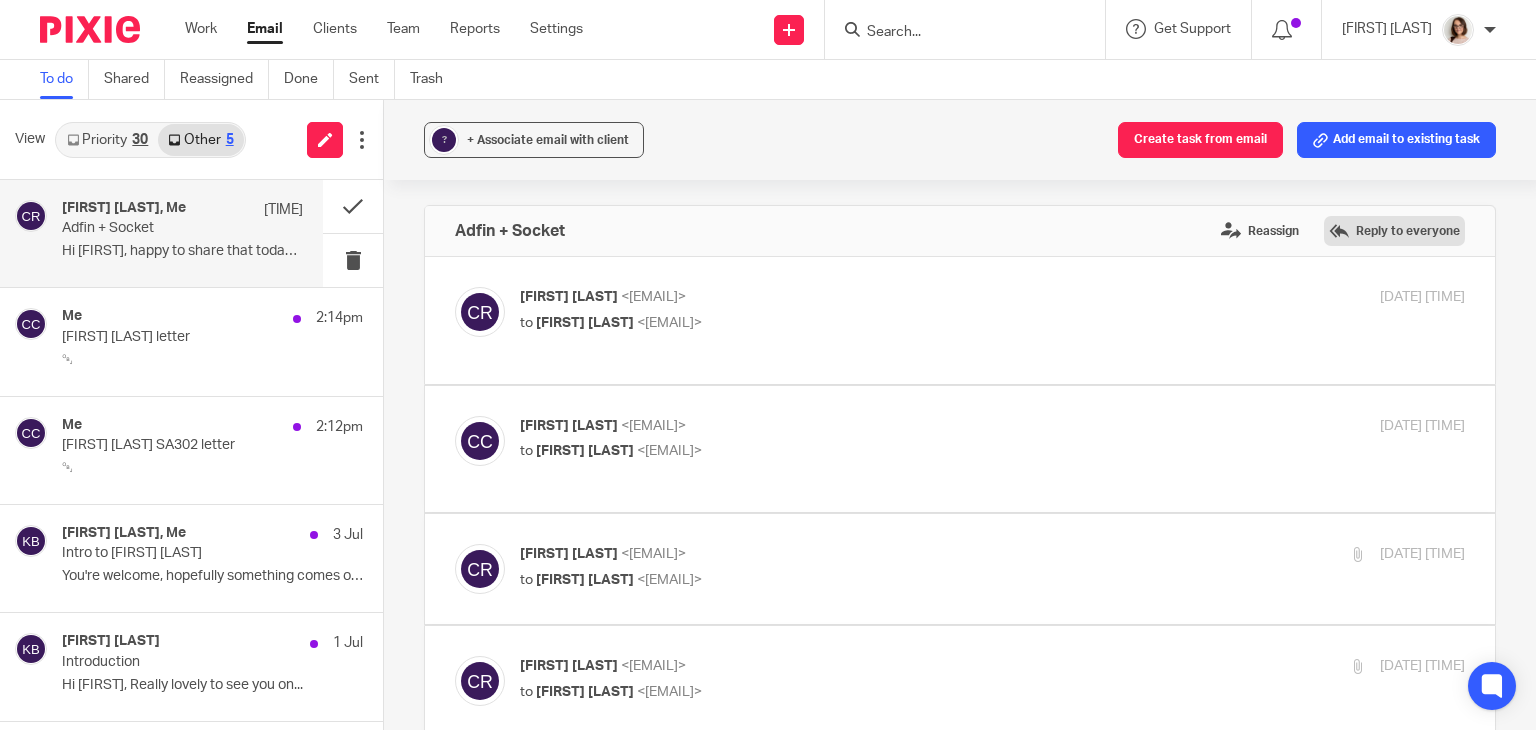 scroll, scrollTop: 1012, scrollLeft: 0, axis: vertical 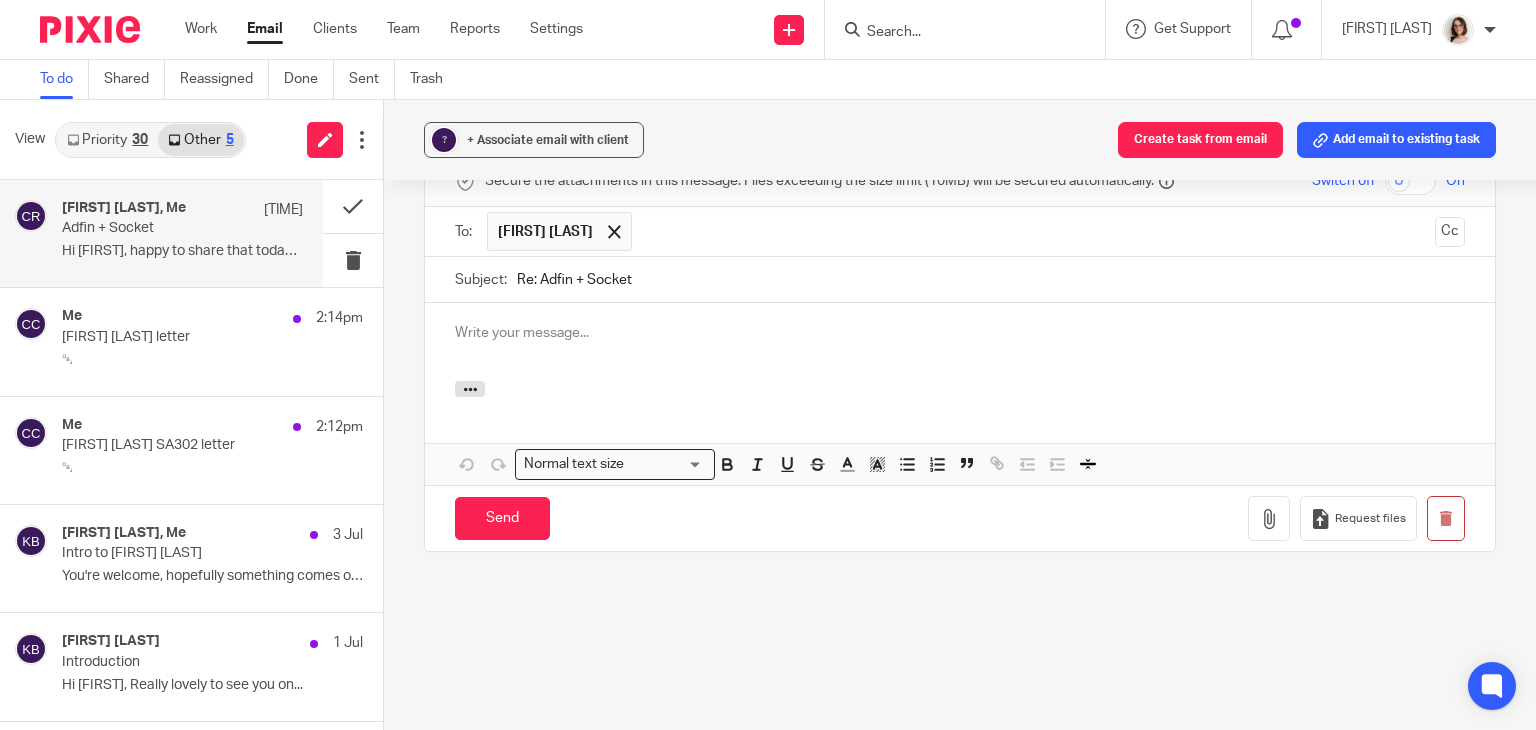 type 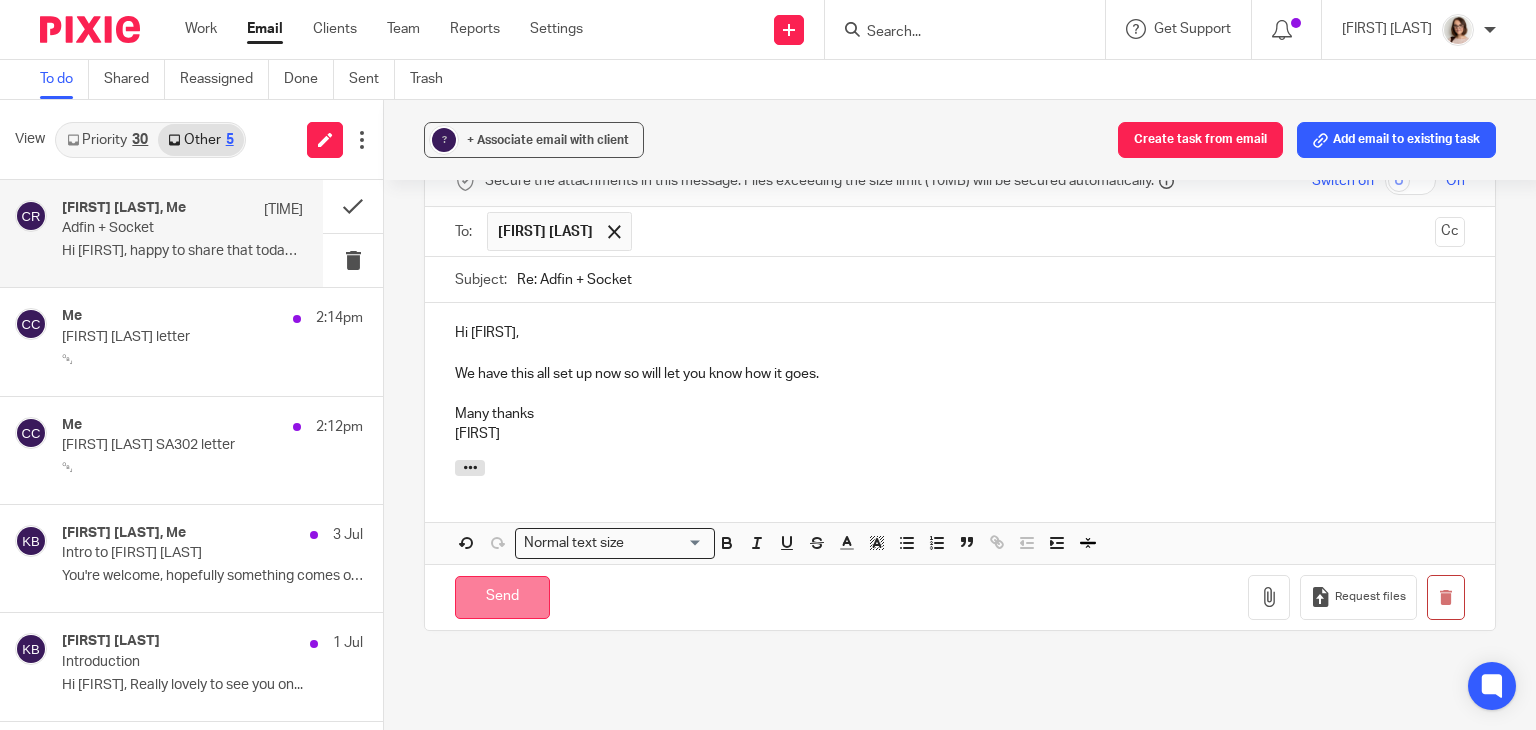 click on "Send" at bounding box center (502, 597) 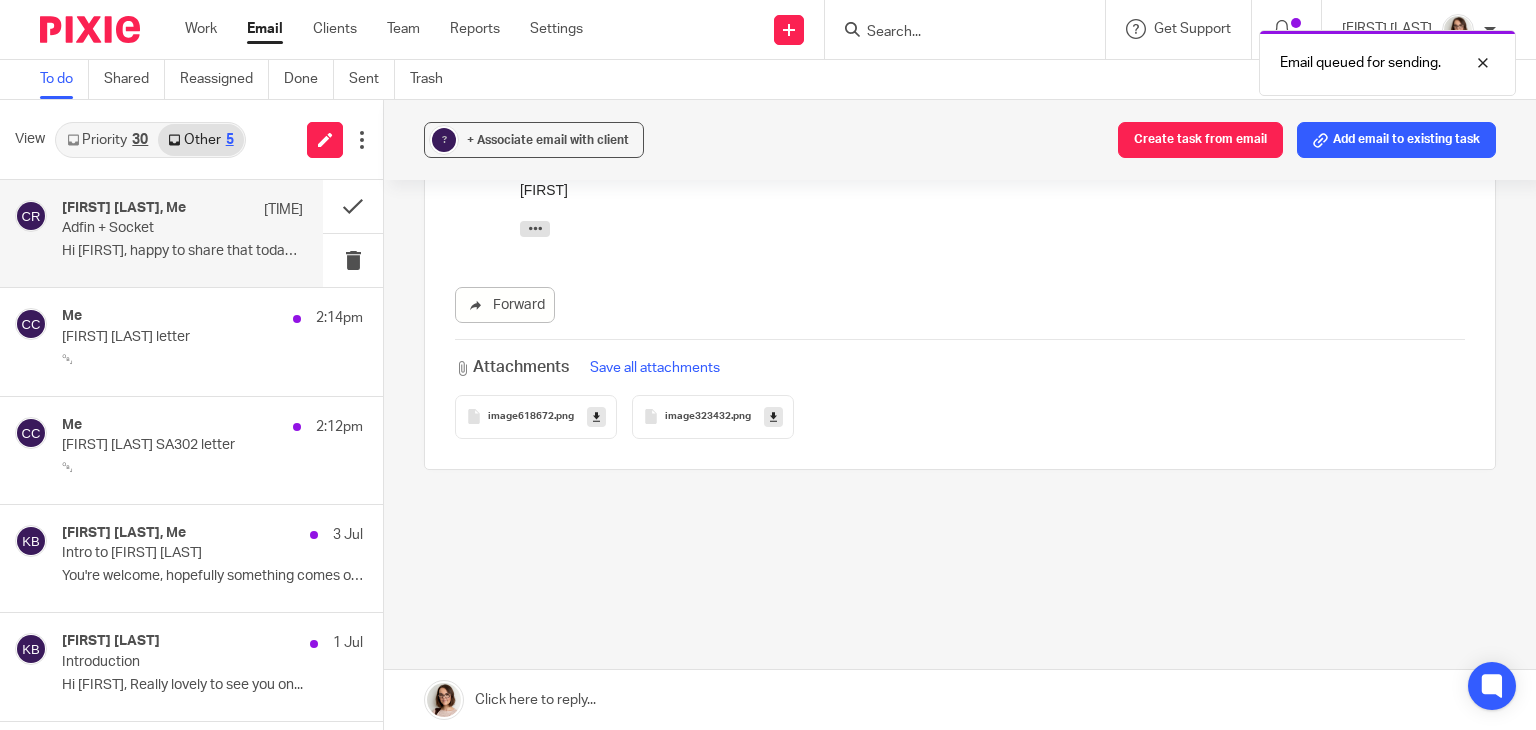 scroll, scrollTop: 664, scrollLeft: 0, axis: vertical 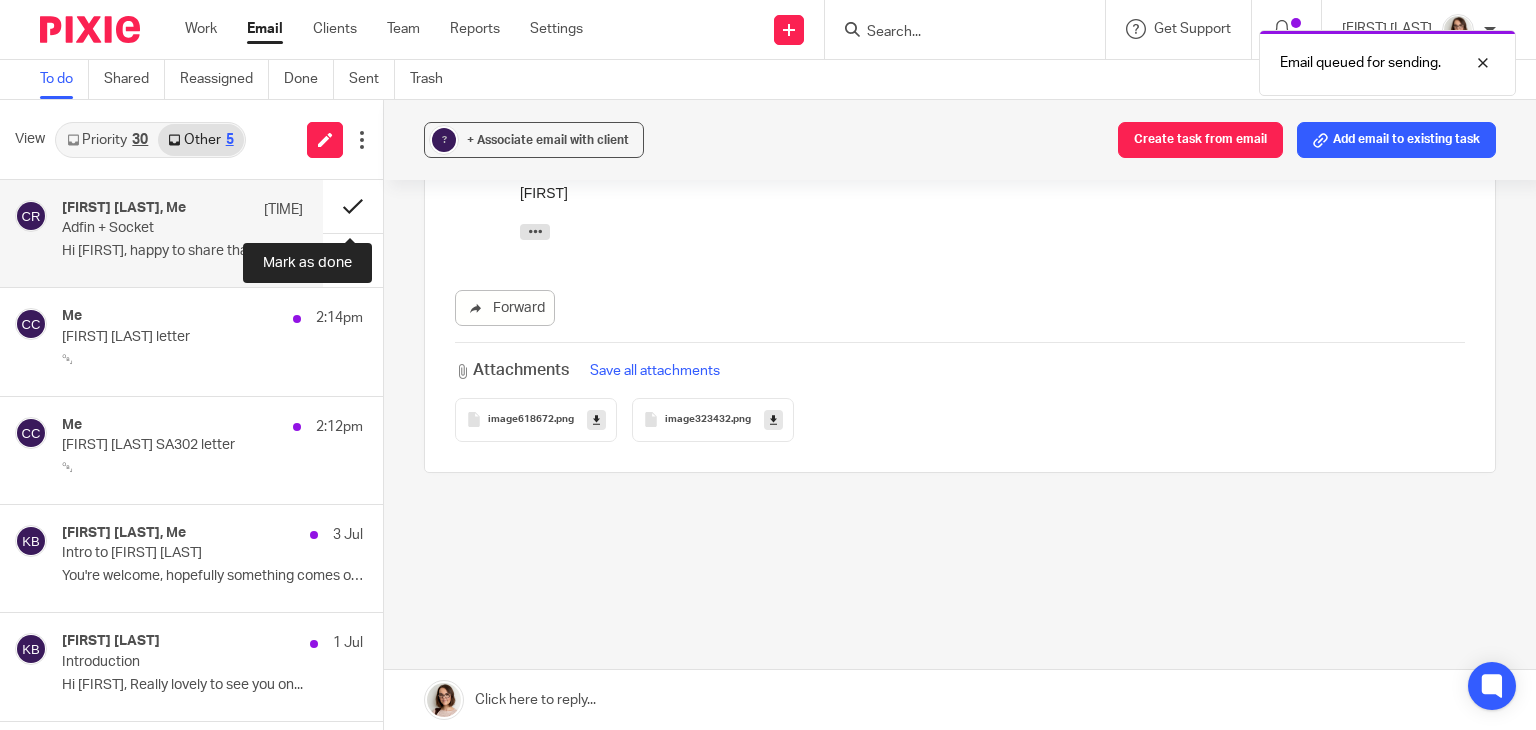 click at bounding box center [353, 206] 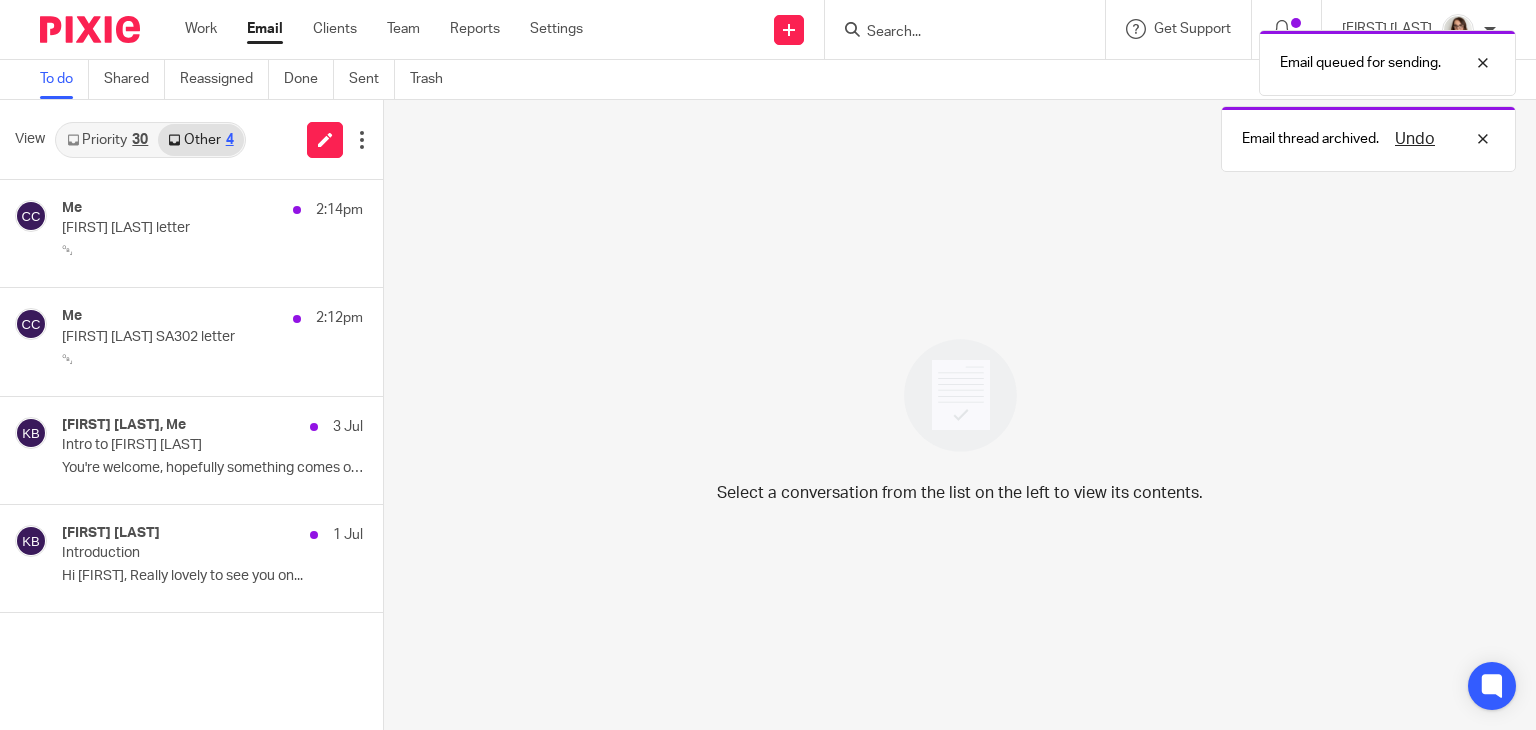 click on "Email" at bounding box center [265, 29] 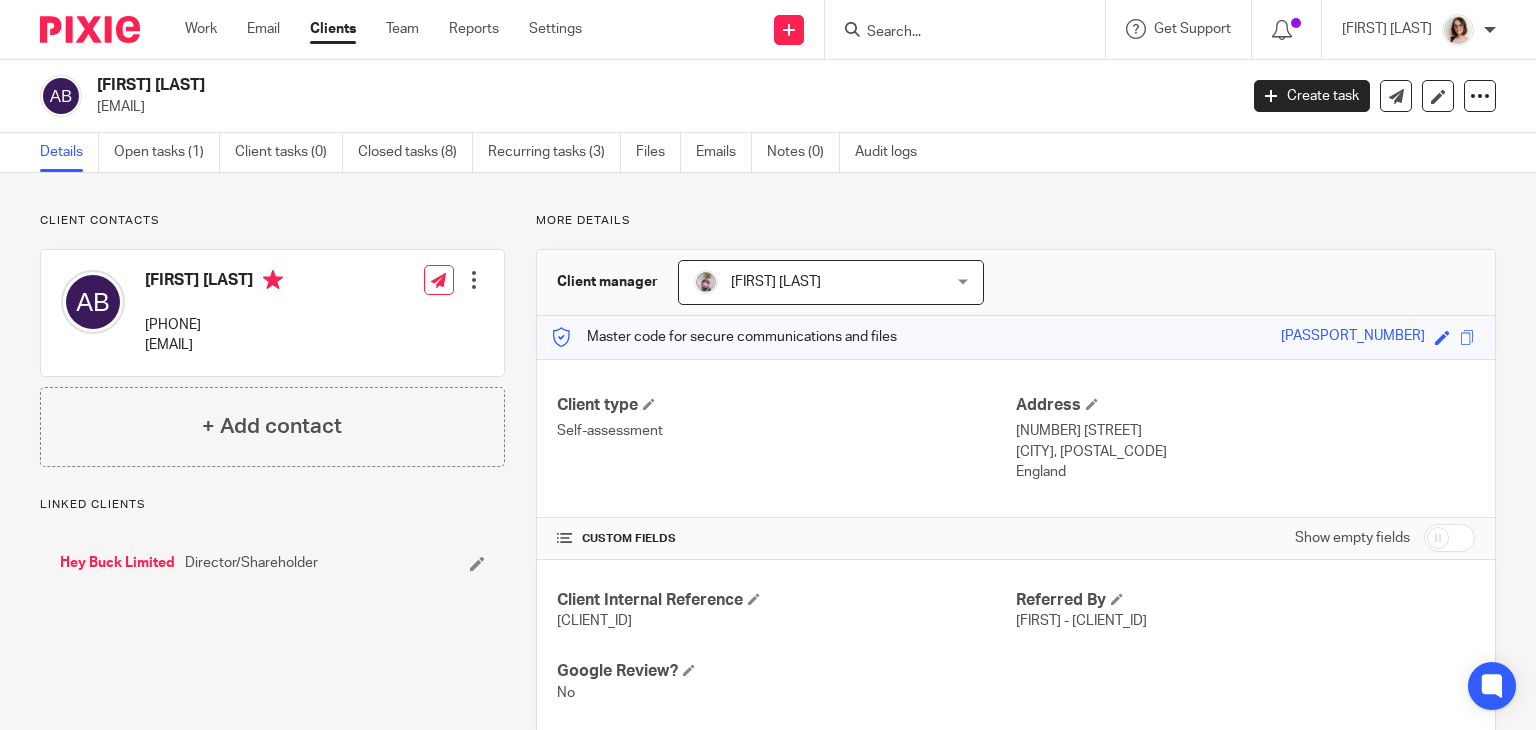 scroll, scrollTop: 0, scrollLeft: 0, axis: both 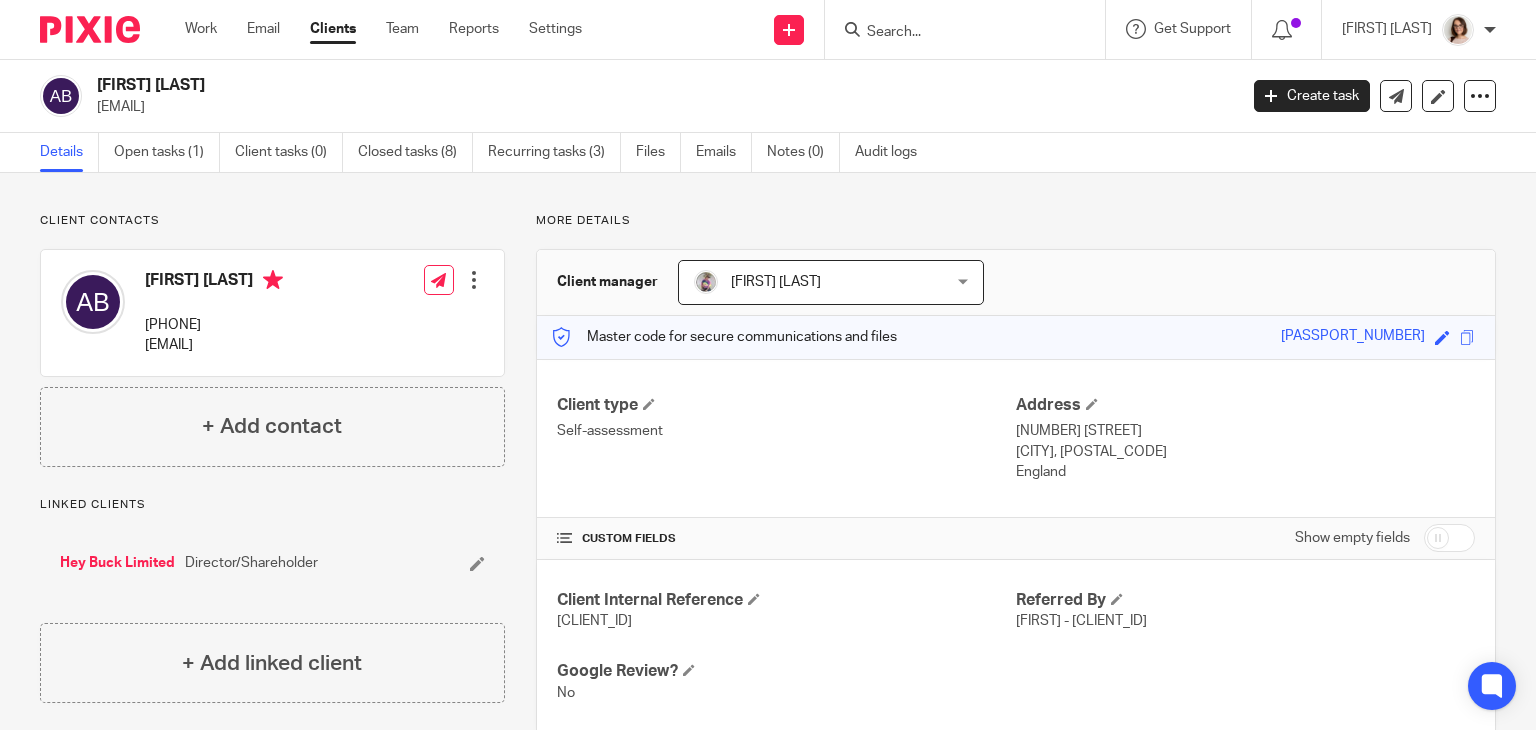 drag, startPoint x: 258, startPoint y: 113, endPoint x: 94, endPoint y: 126, distance: 164.51443 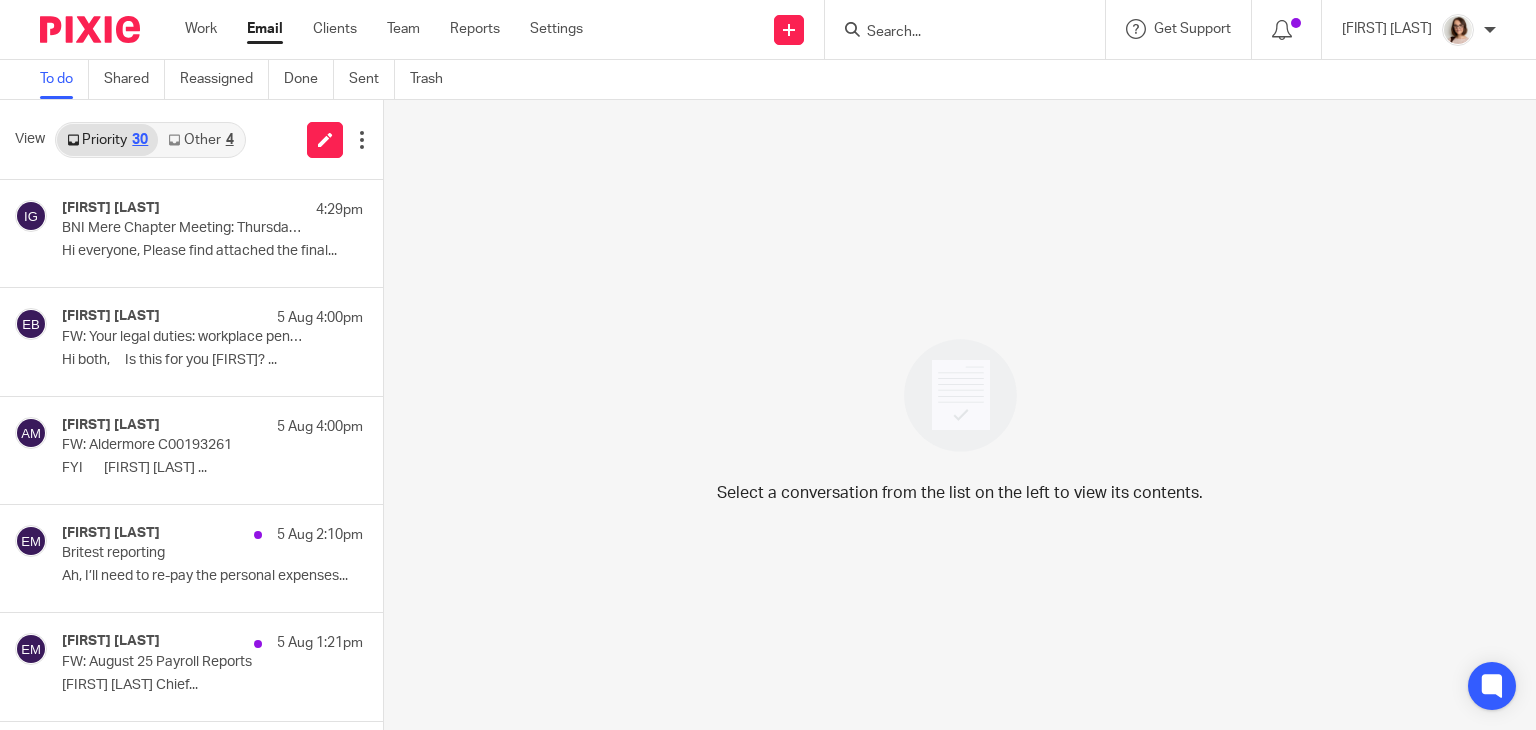 scroll, scrollTop: 0, scrollLeft: 0, axis: both 